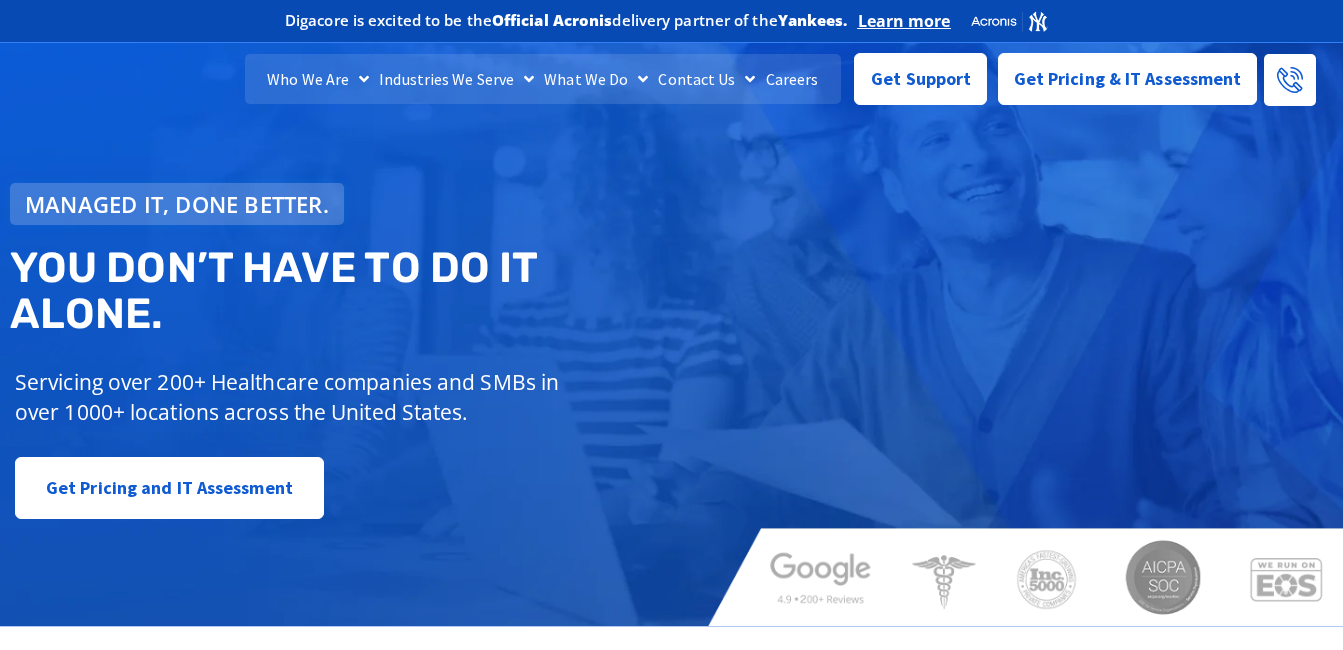 scroll, scrollTop: 0, scrollLeft: 0, axis: both 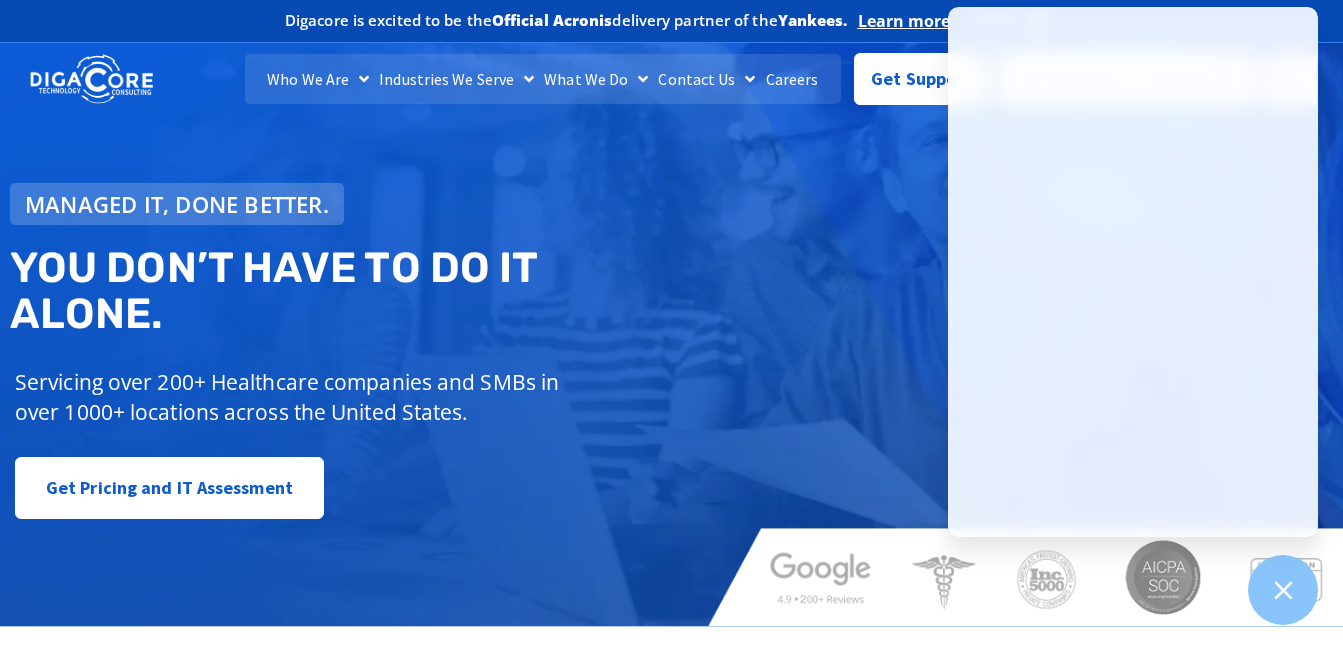 click on "Managed IT, done better.
You don’t have to do IT alone.
Servicing over 200+ Healthcare companies and SMBs in over 1000+ locations across the United States.
Get Pricing and IT Assessment" at bounding box center (671, 327) 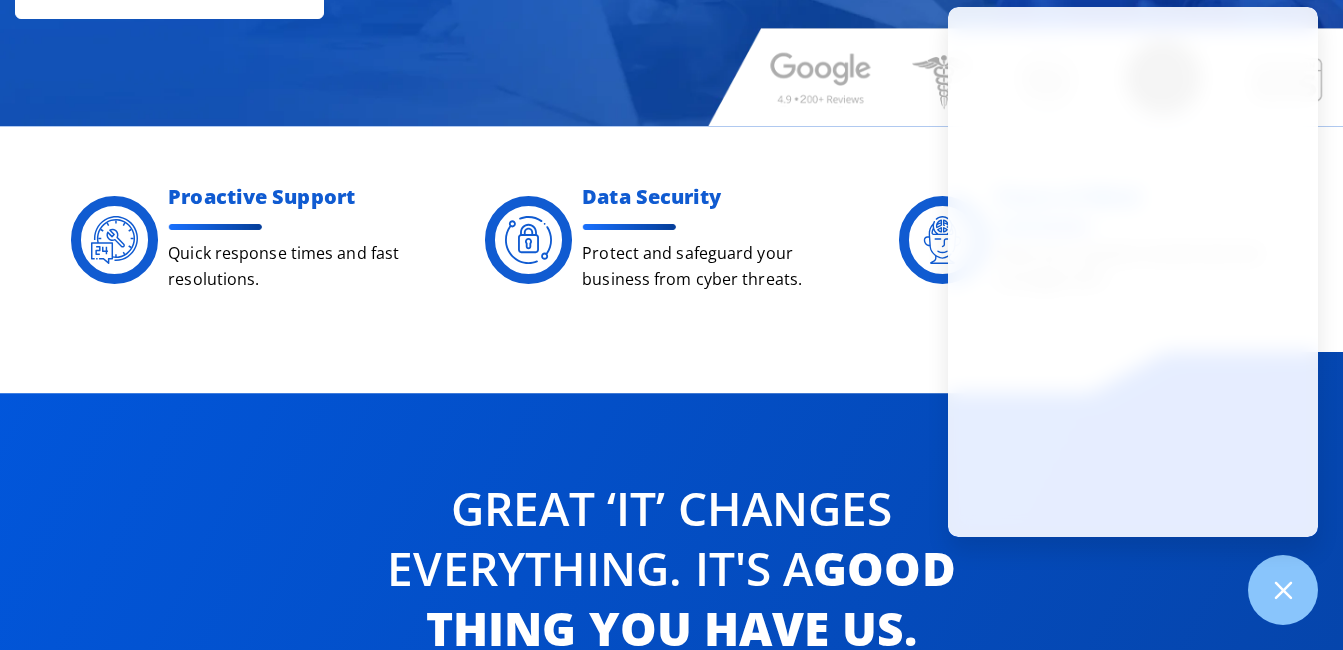 scroll, scrollTop: 600, scrollLeft: 0, axis: vertical 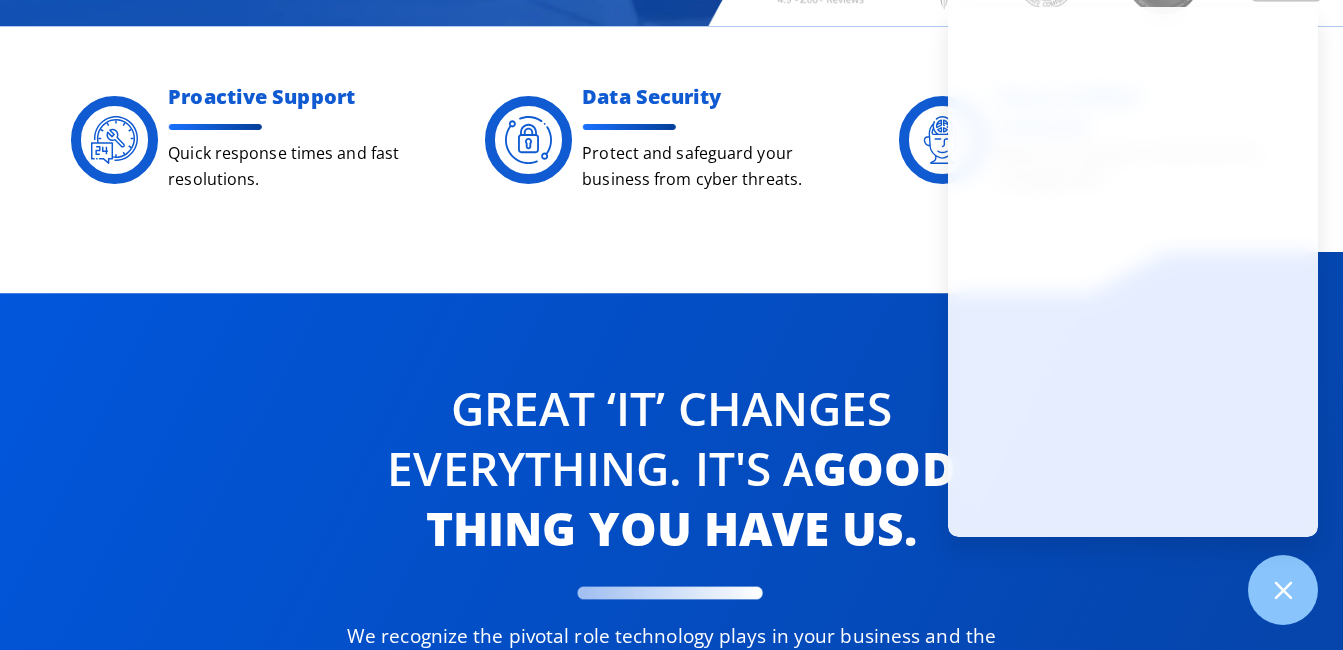 click on "Proactive Support
Quick response times and fast resolutions.
Data Security
Protect and safeguard your business from cyber threats.
Peace of Mind
Keep your systems monitored and managed 24/7." at bounding box center (671, 139) 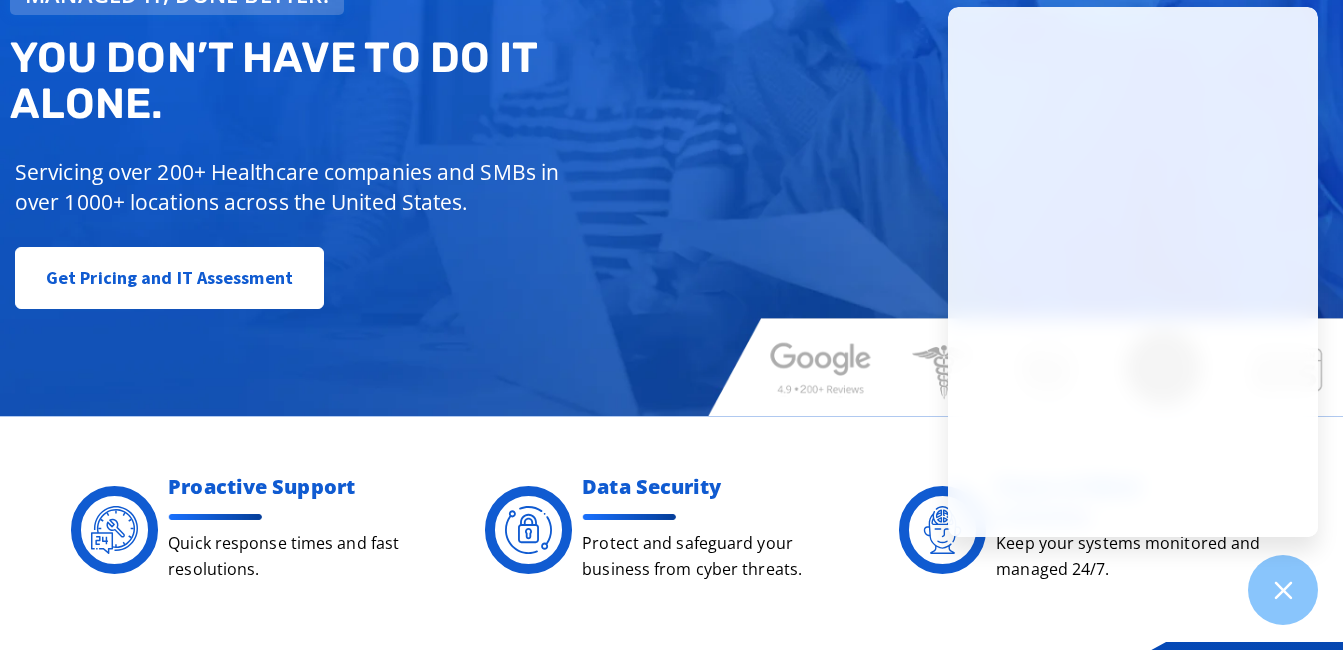 scroll, scrollTop: 200, scrollLeft: 0, axis: vertical 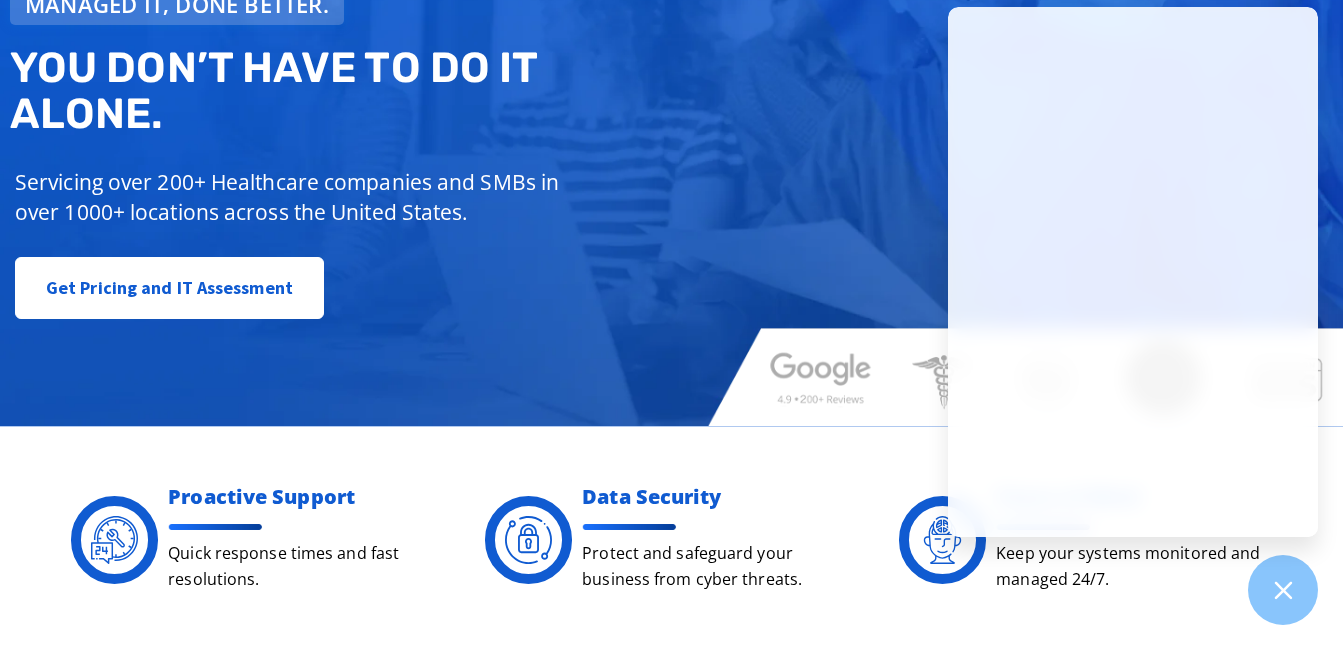 click on "Data Security" at bounding box center (715, 497) 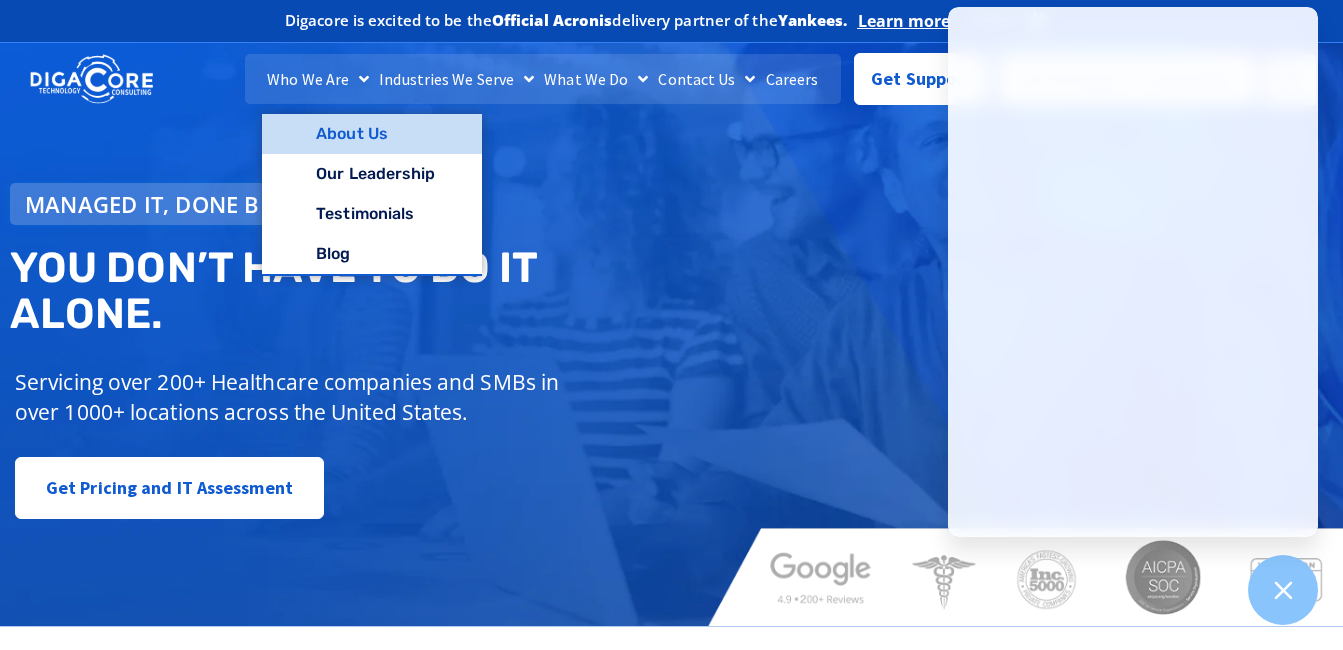 click on "About Us" 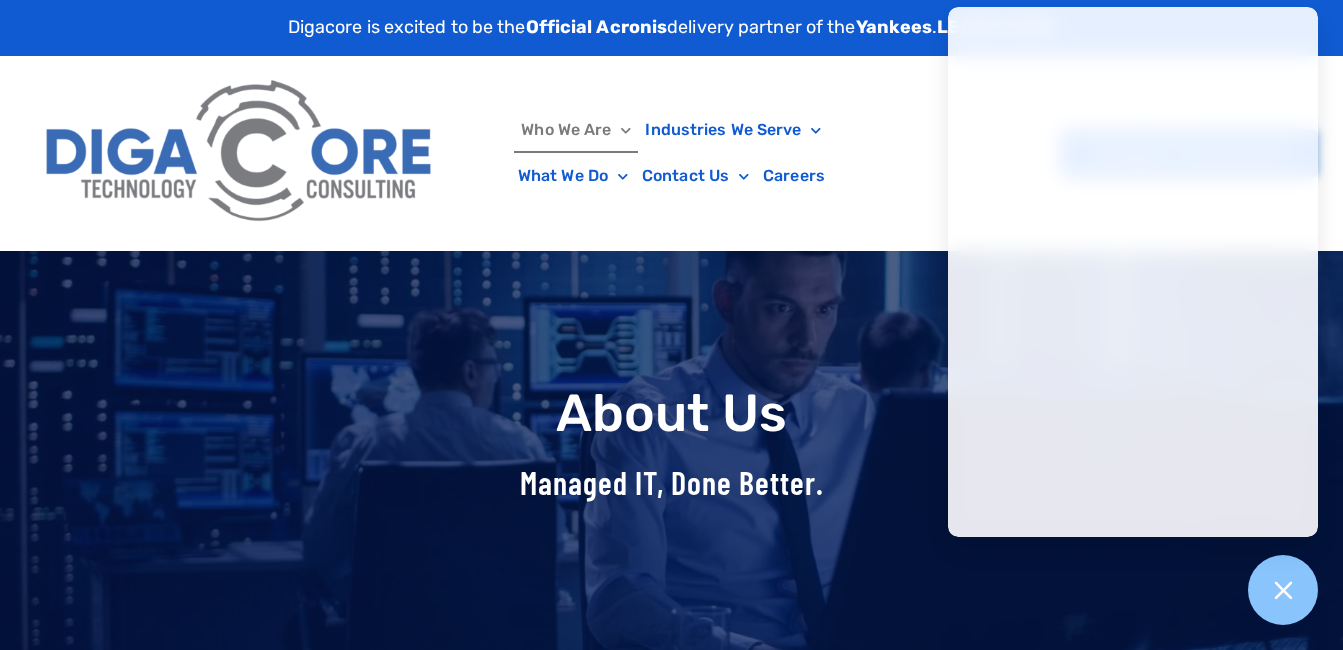 scroll, scrollTop: 0, scrollLeft: 0, axis: both 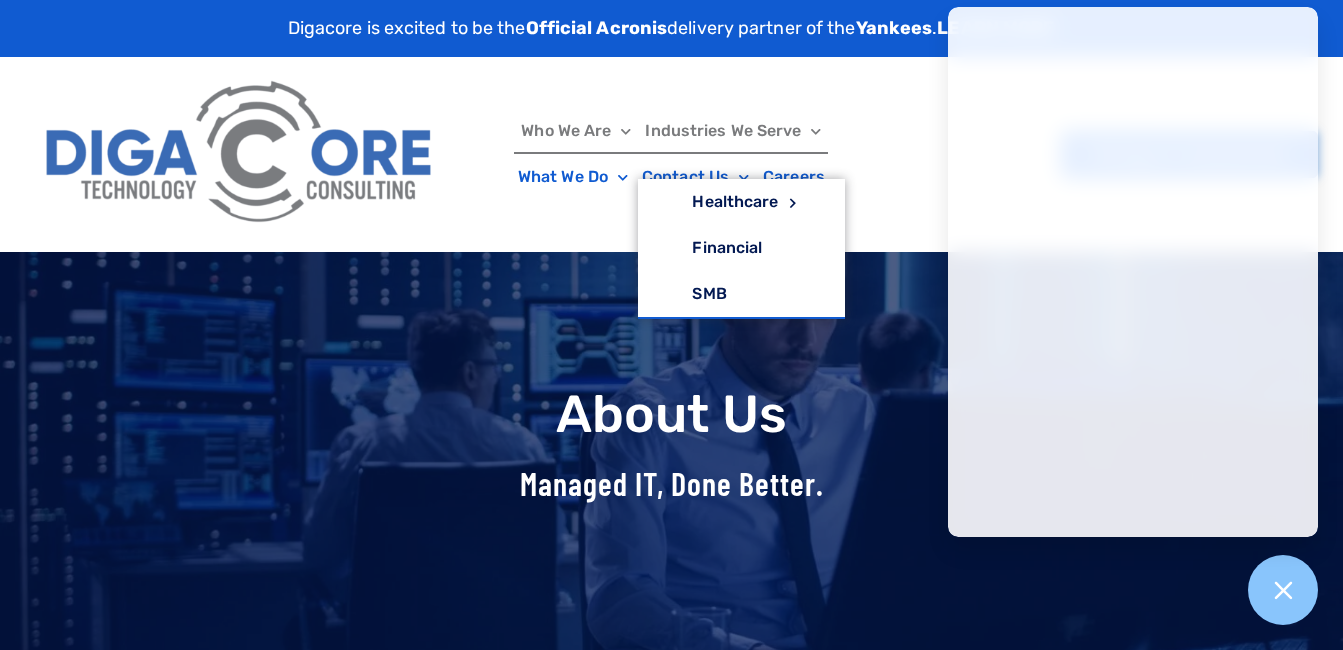 click on "Industries We Serve" 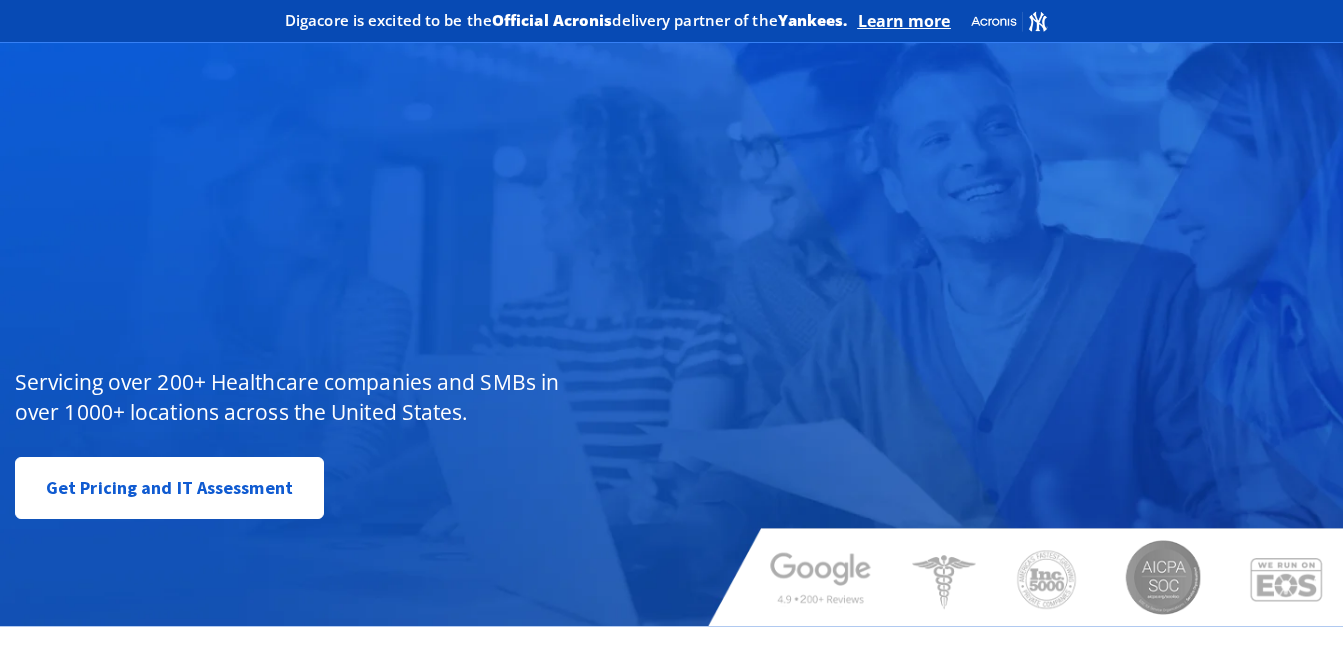 scroll, scrollTop: 0, scrollLeft: 0, axis: both 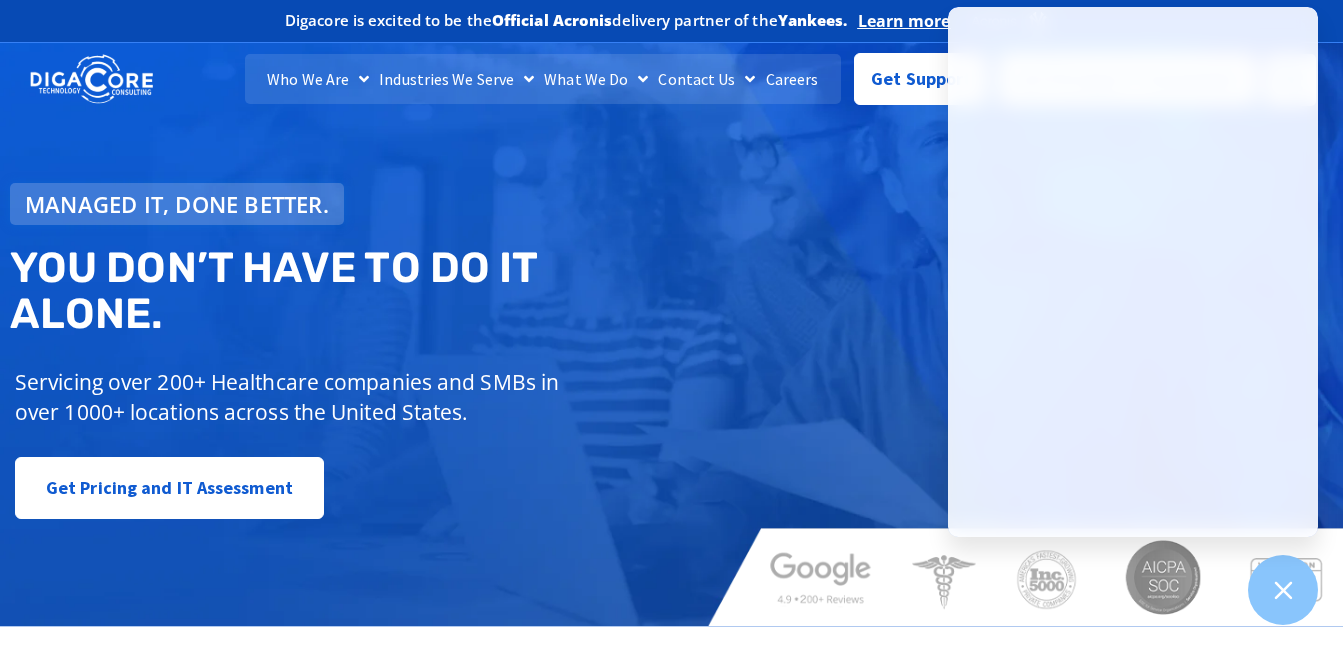click on "Managed IT, done better.
You don’t have to do IT alone.
Servicing over 200+ Healthcare companies and SMBs in over 1000+ locations across the United States.
Get Pricing and IT Assessment" at bounding box center [671, 327] 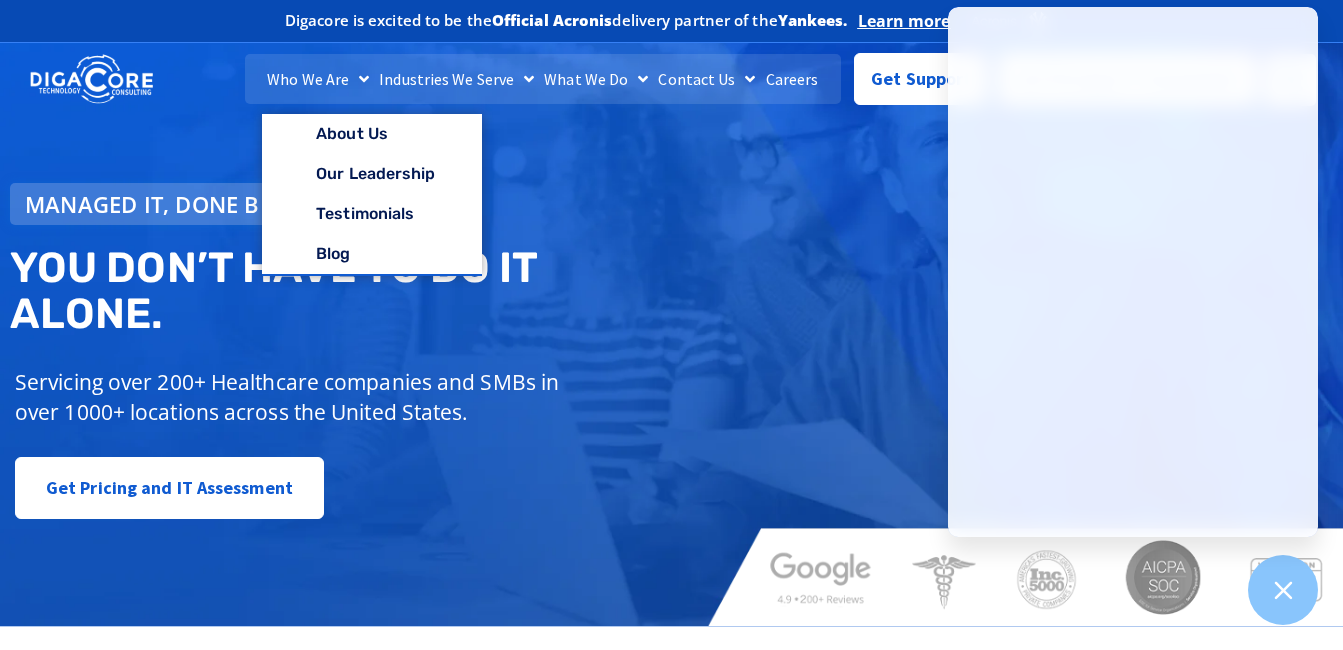 click on "Who We Are" 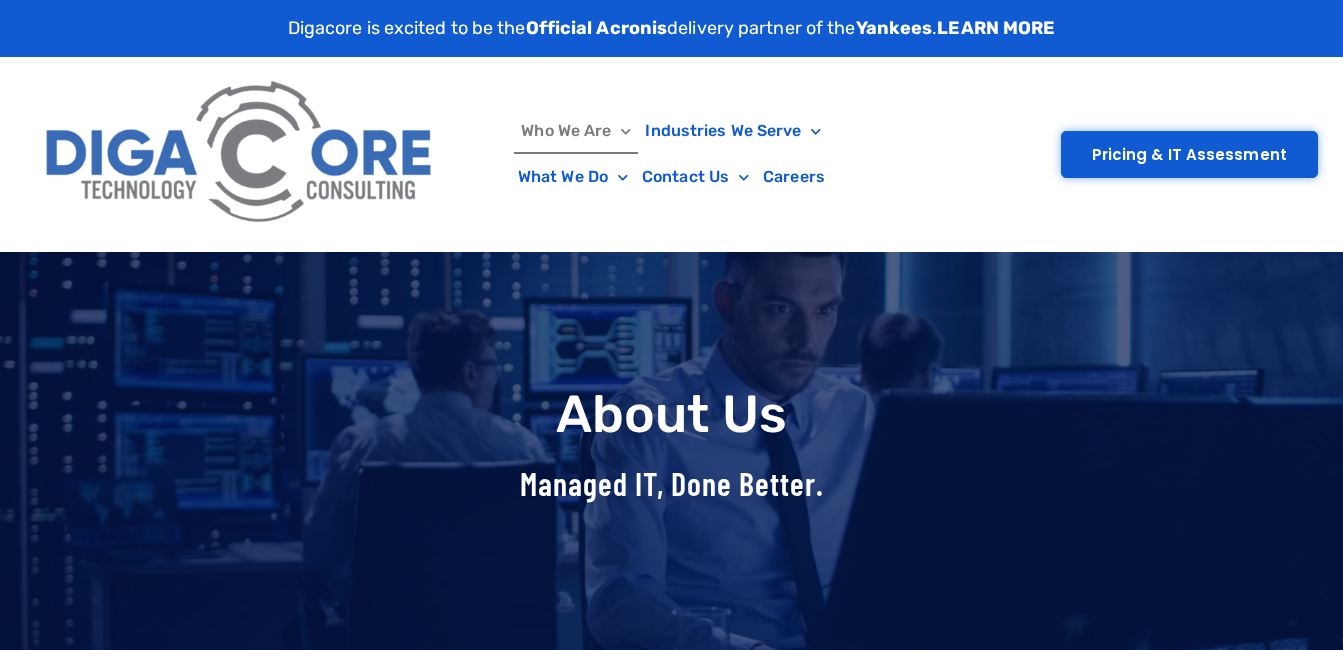 scroll, scrollTop: 0, scrollLeft: 0, axis: both 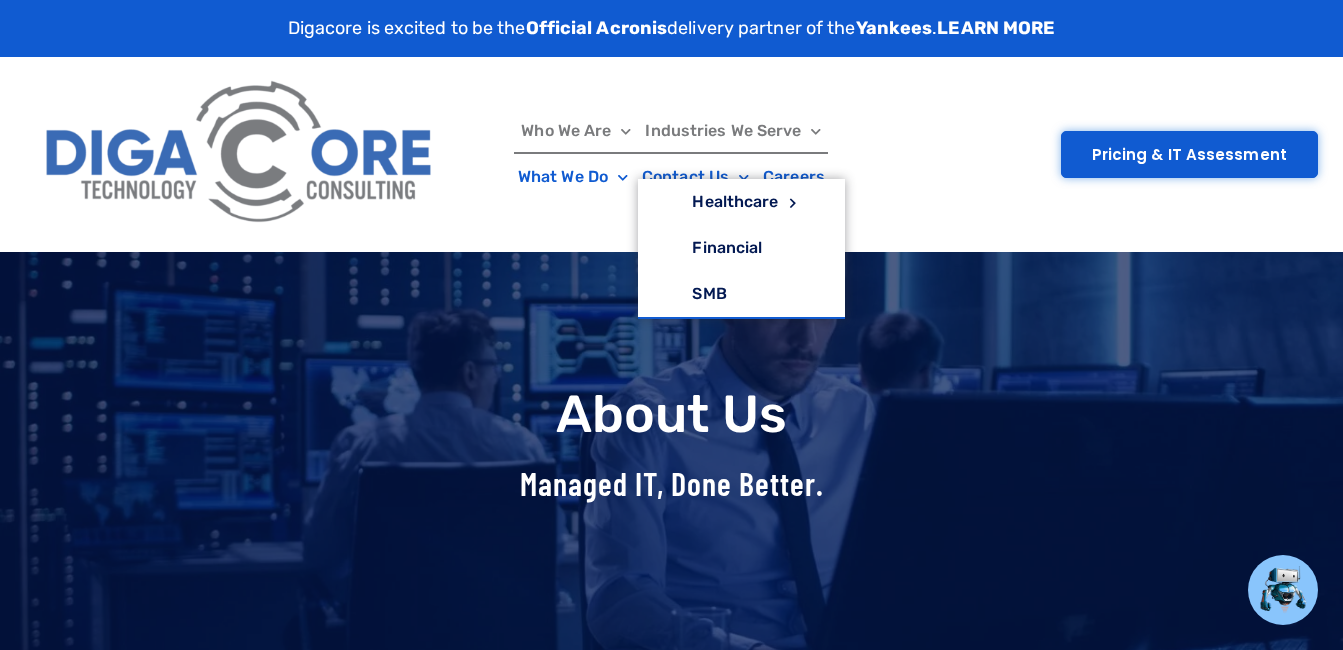 click on "Who We Are
About Us
Our Leadership
Testimonials
Blog
Industries We Serve
Healthcare
Senior Living
Skilled Nursing
Assisted Living
Financial
SMB
What We Do
Managed IT Services
IT Infrastructure
Cloud Computing
Cyber Security
Backup & Disaster Recovery
Virtual CTO/CIO
Contact Us
Sales
Careers
Client Portal
Get Support
Careers" 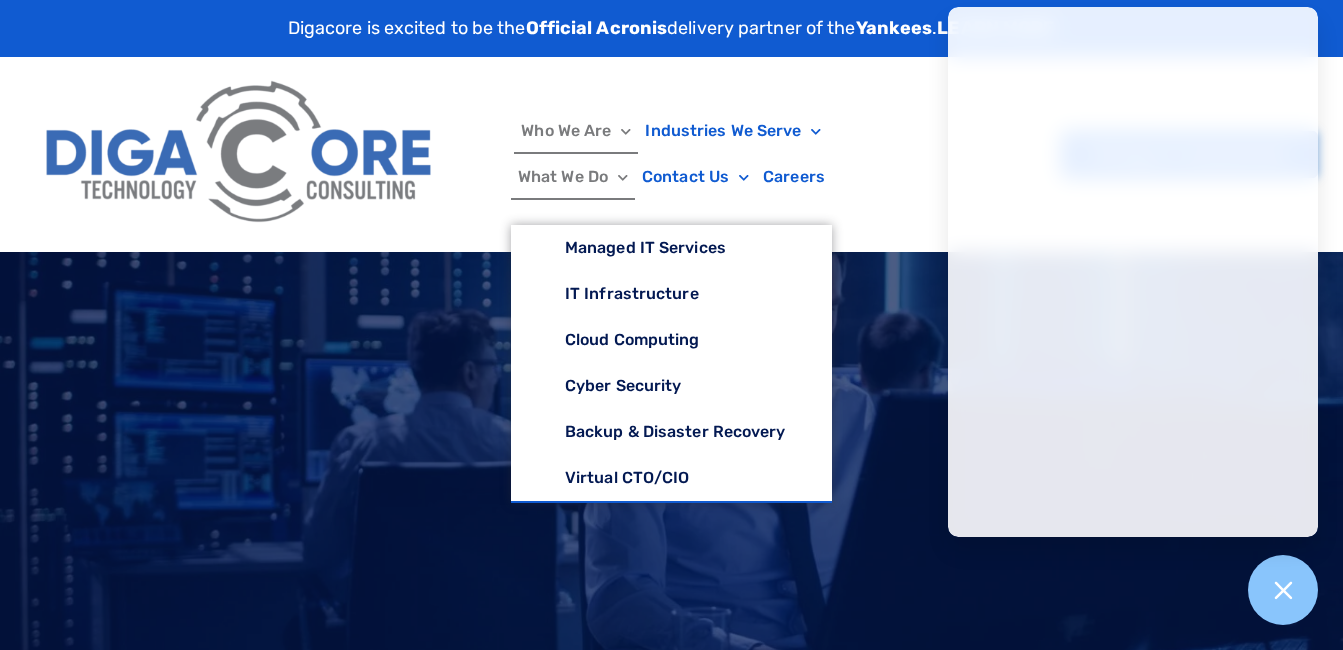 click on "What We Do" 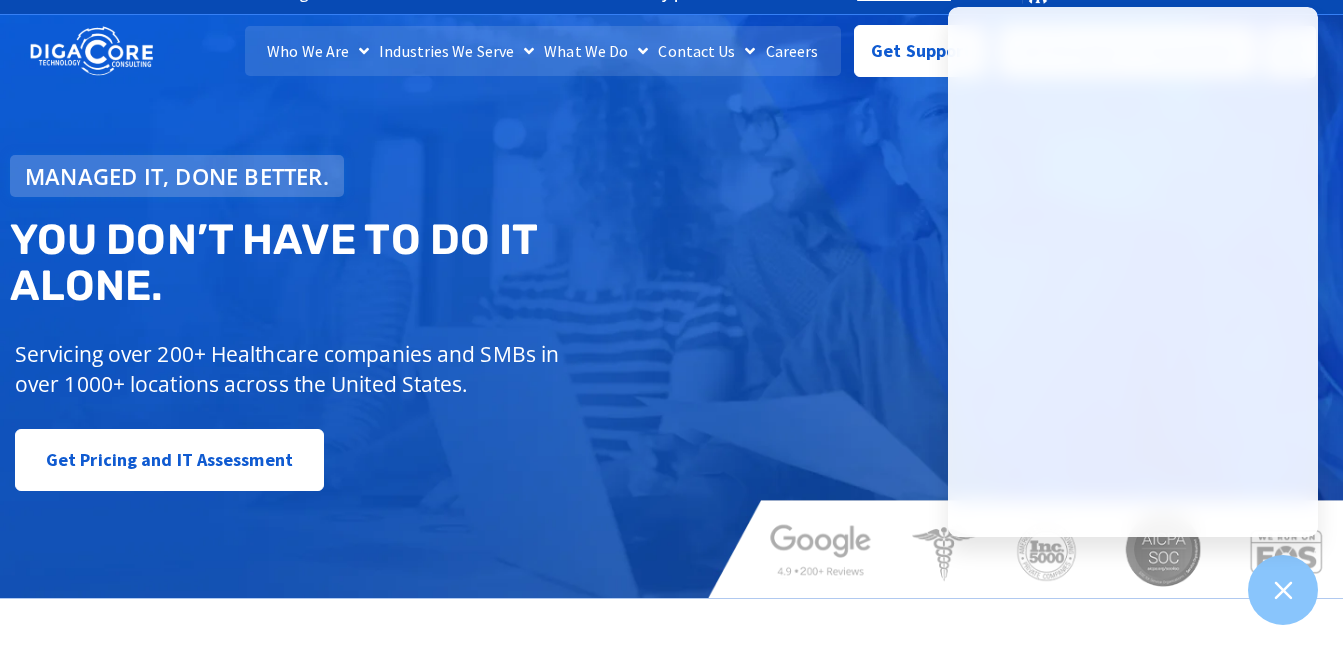 scroll, scrollTop: 0, scrollLeft: 0, axis: both 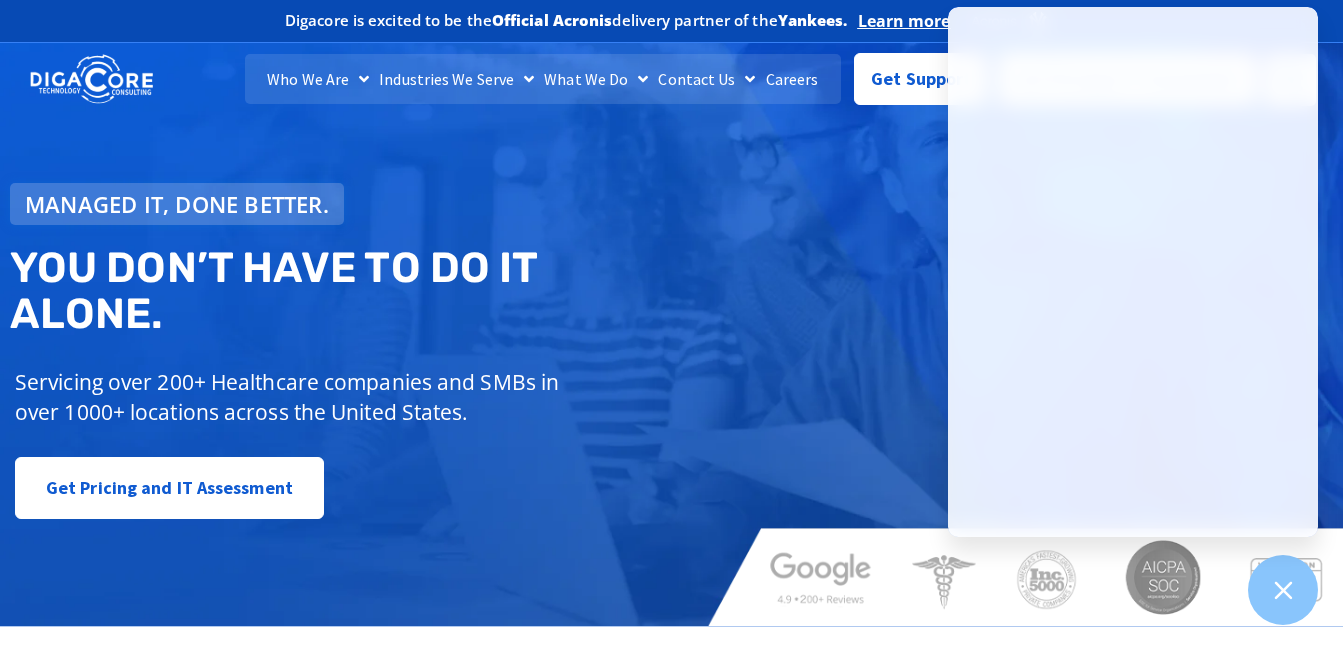 click on "Managed IT, done better.
You don’t have to do IT alone.
Servicing over 200+ Healthcare companies and SMBs in over 1000+ locations across the United States.
Get Pricing and IT Assessment" at bounding box center [671, 327] 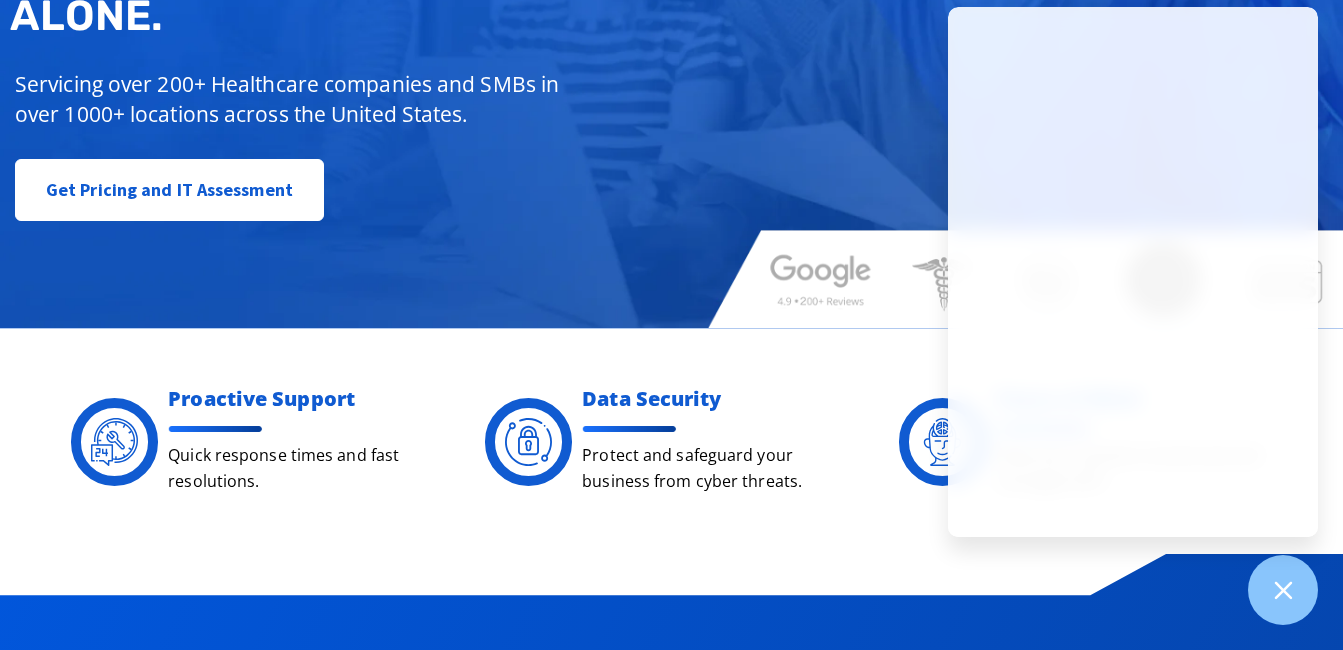 scroll, scrollTop: 300, scrollLeft: 0, axis: vertical 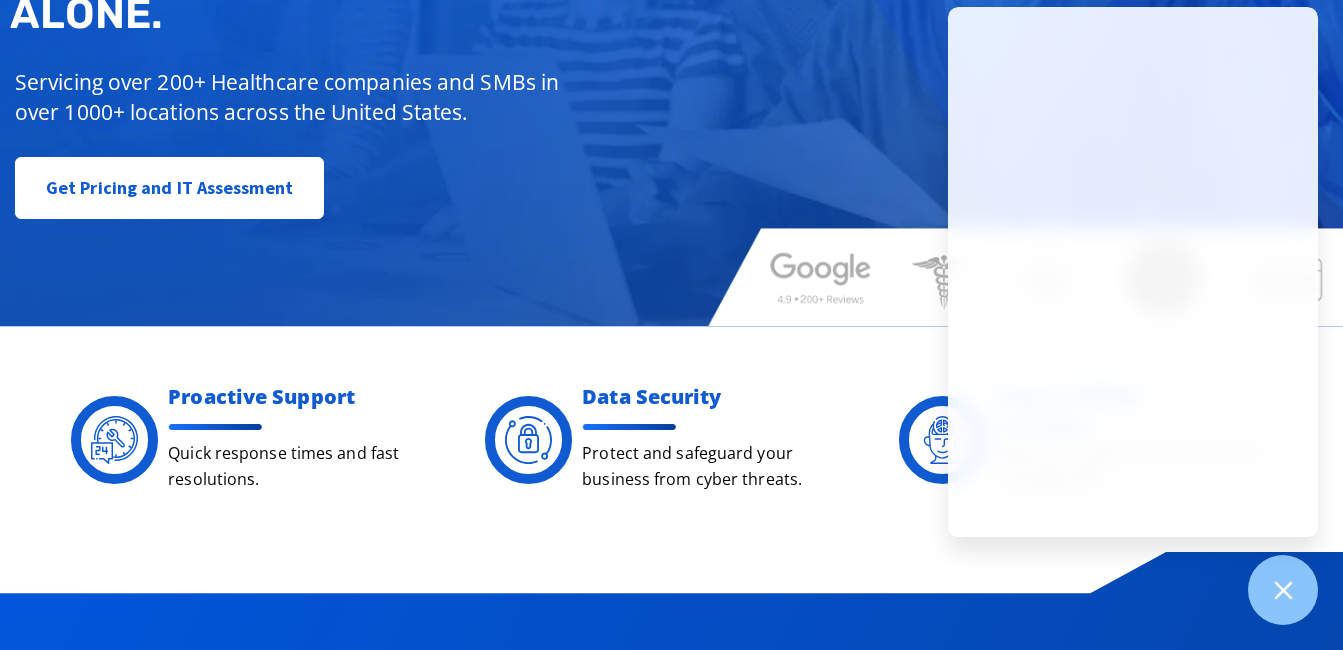 click on "Get Pricing and IT Assessment" at bounding box center (350, 188) 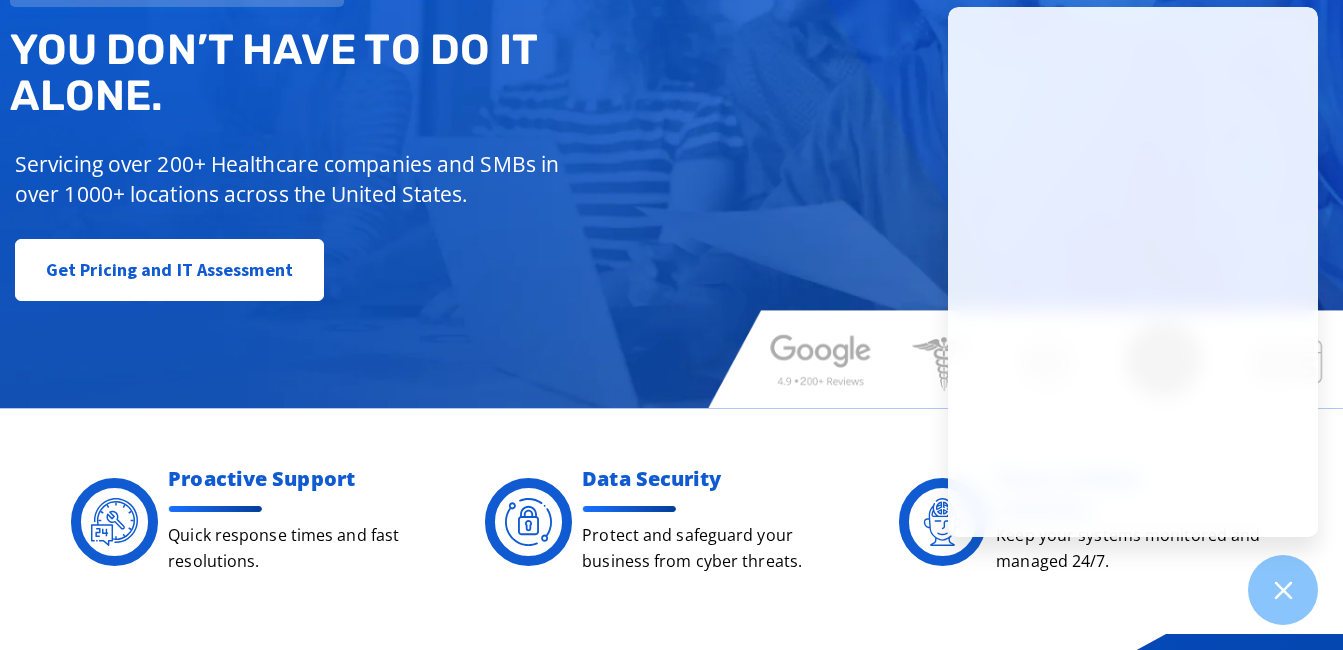 scroll, scrollTop: 100, scrollLeft: 0, axis: vertical 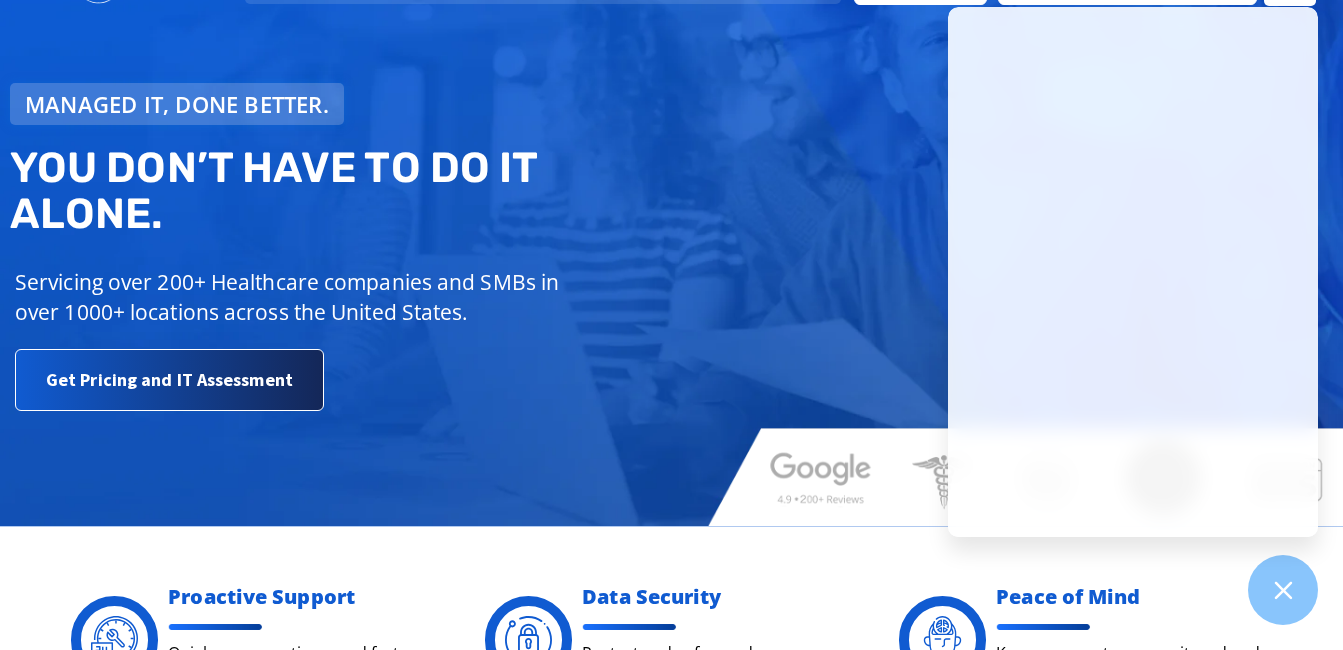 click on "Get Pricing and IT Assessment" at bounding box center [169, 380] 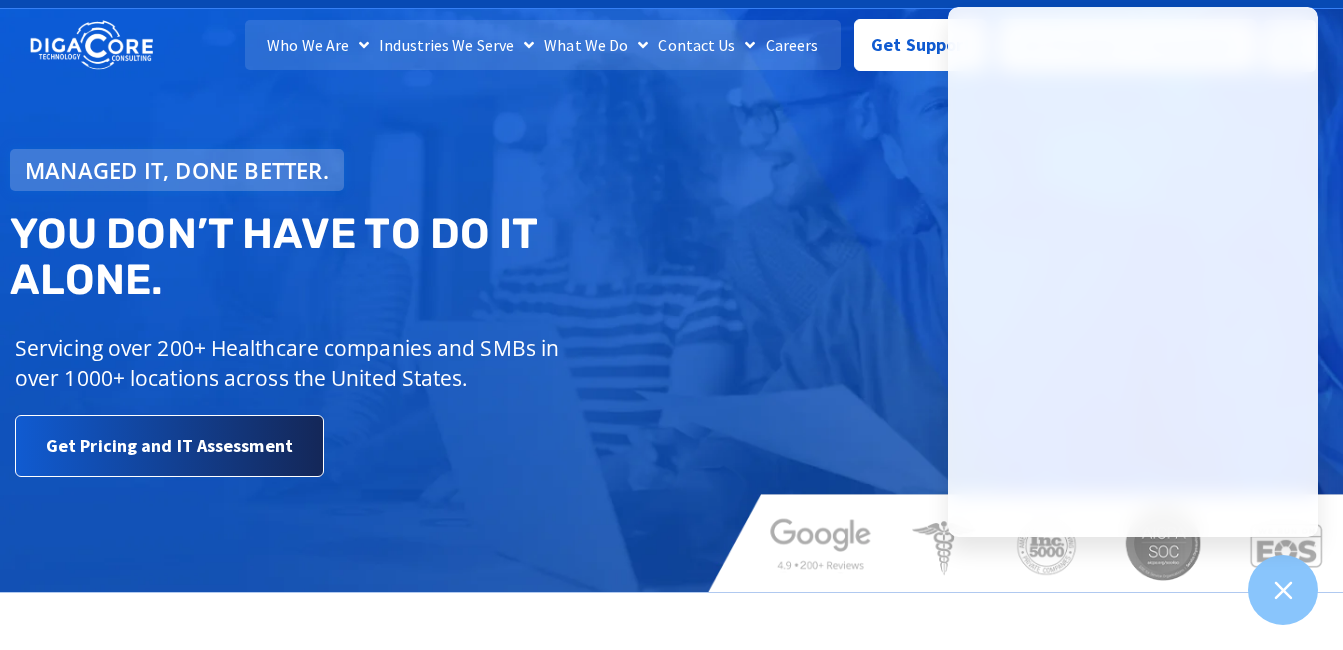 scroll, scrollTop: 0, scrollLeft: 0, axis: both 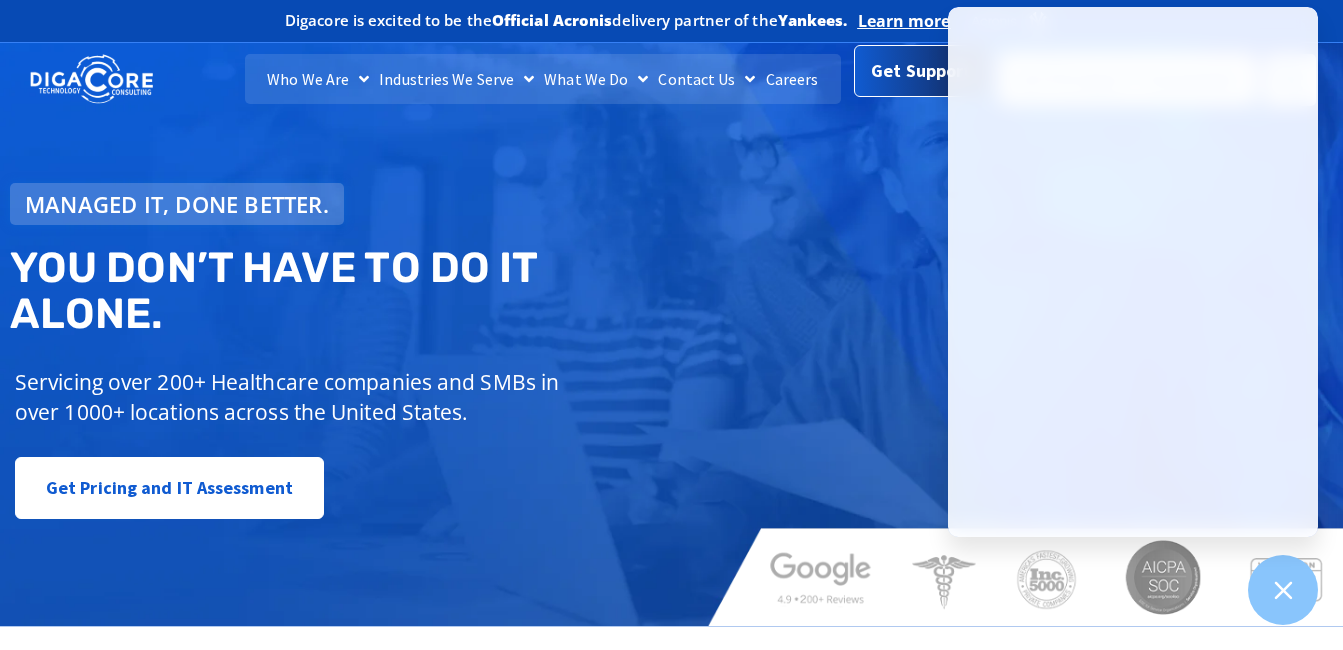 click on "Get Support" at bounding box center [921, 71] 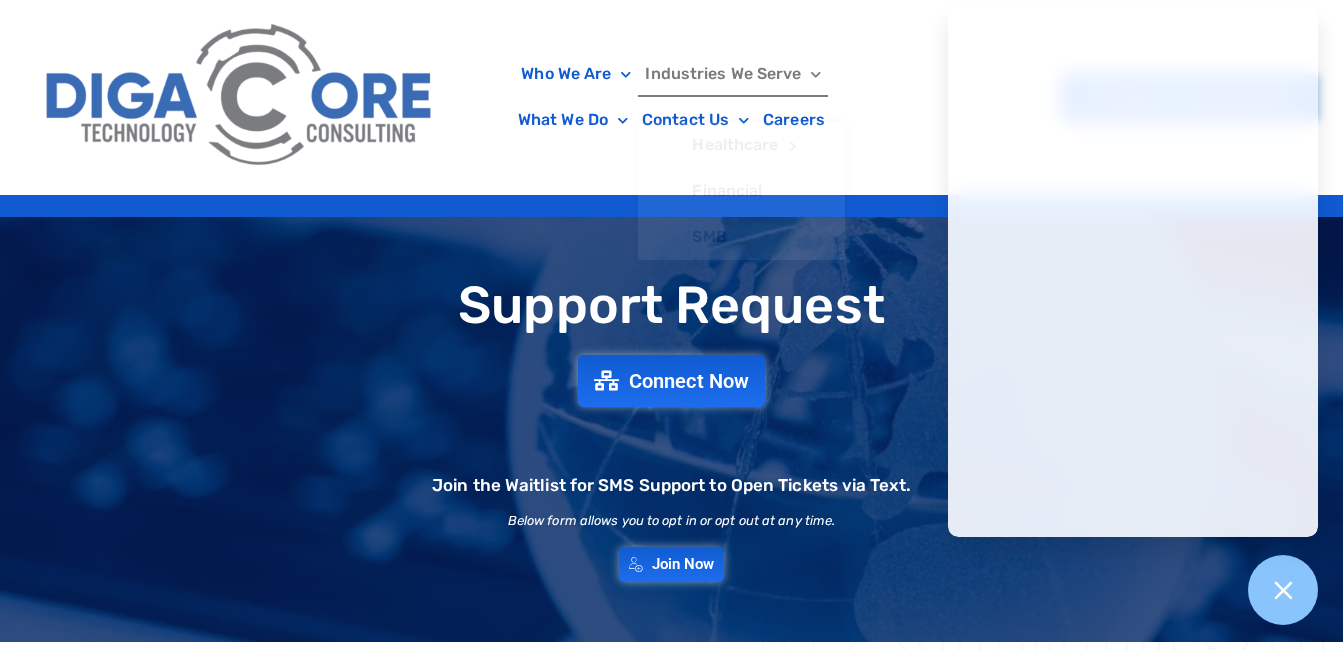 scroll, scrollTop: 0, scrollLeft: 0, axis: both 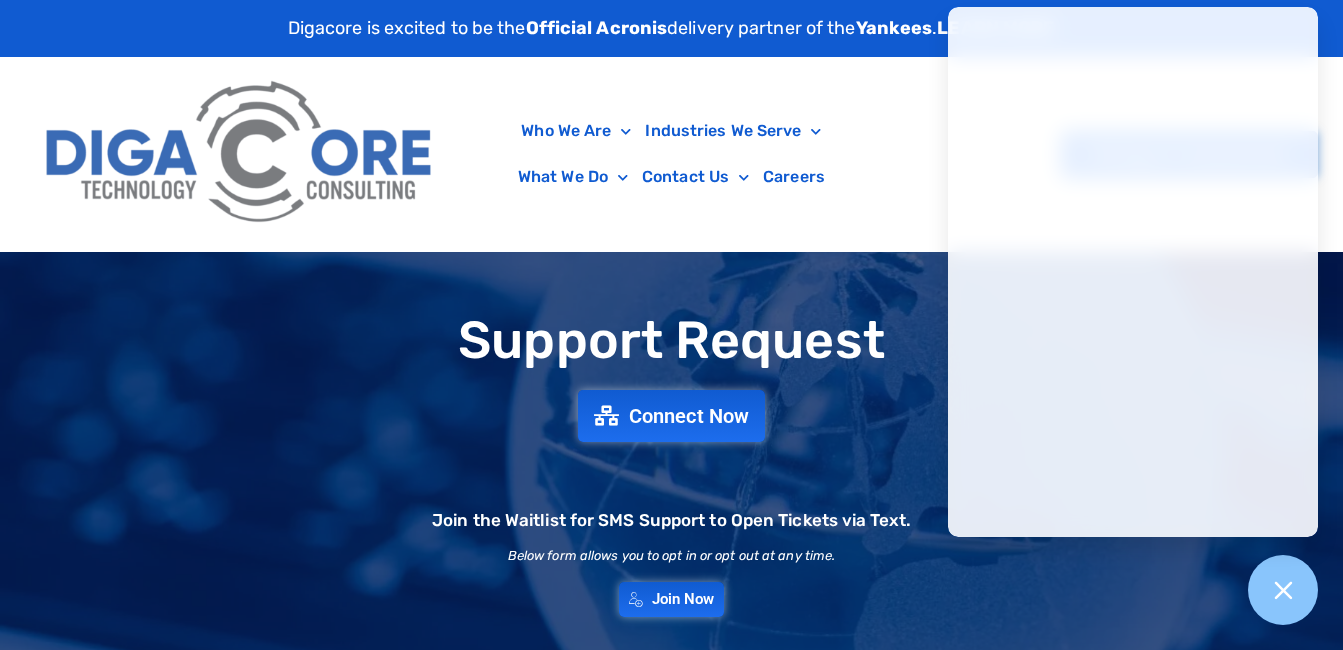 click at bounding box center (240, 154) 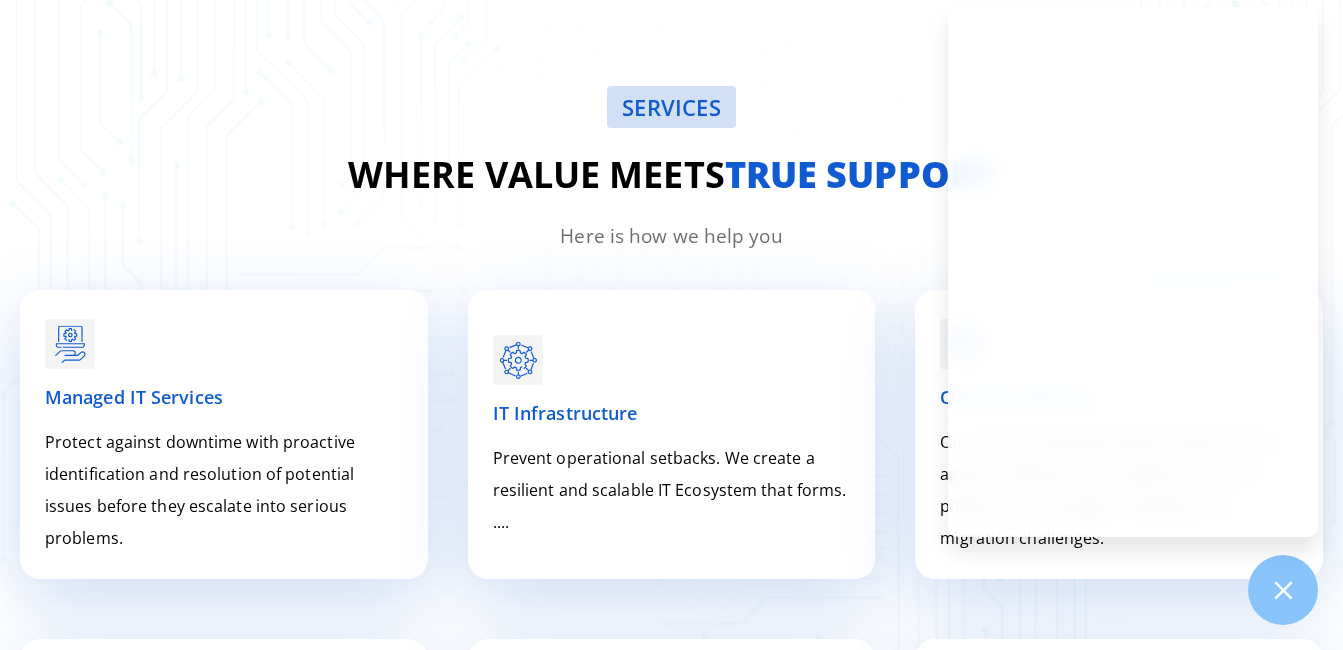 scroll, scrollTop: 2300, scrollLeft: 0, axis: vertical 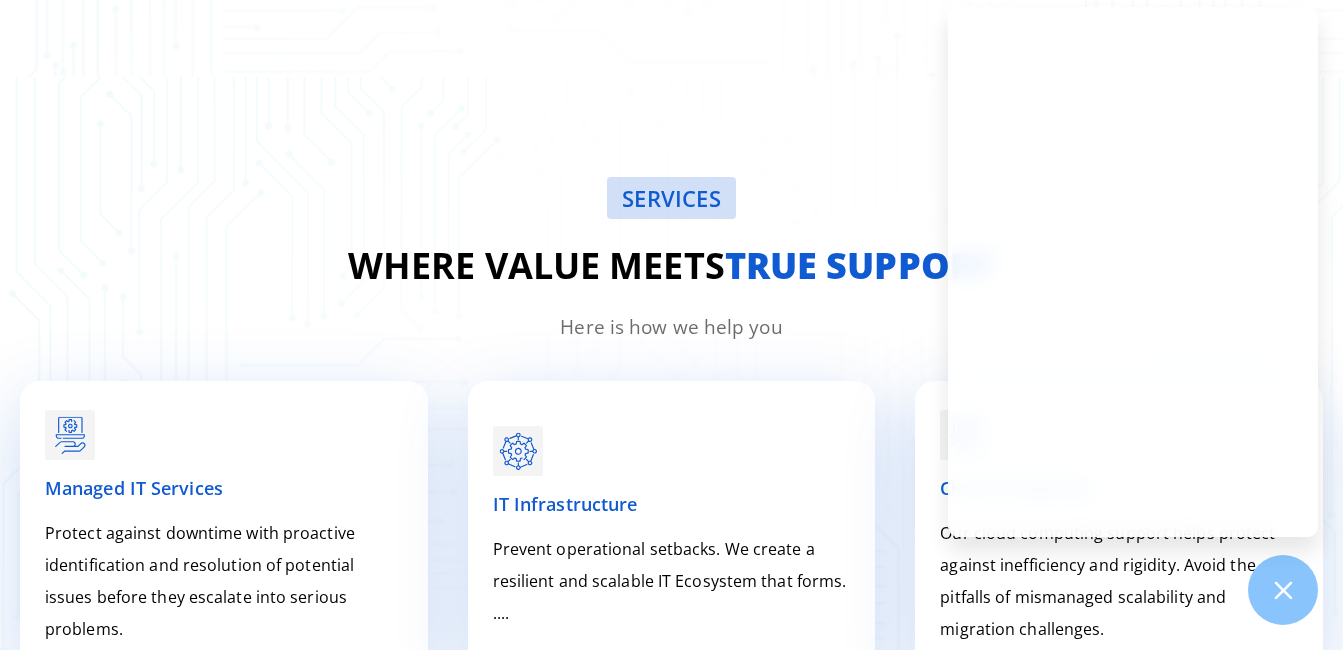 click on "SERVICES" at bounding box center [671, 198] 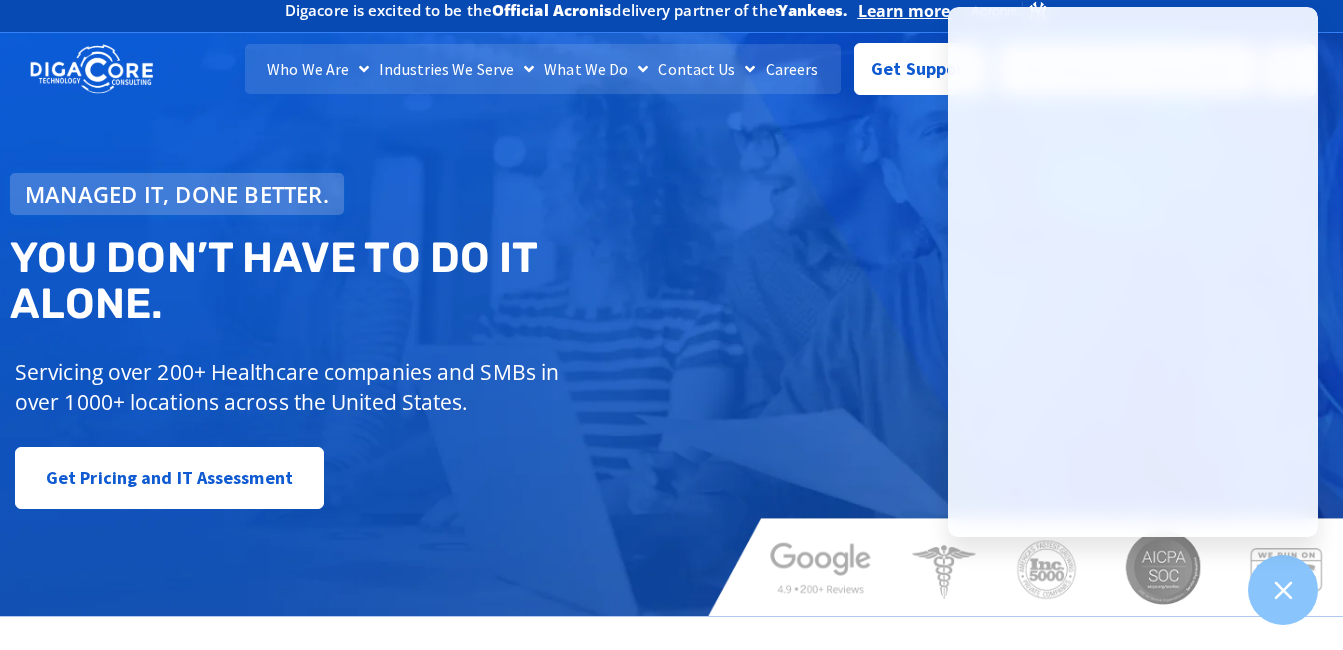 scroll, scrollTop: 0, scrollLeft: 0, axis: both 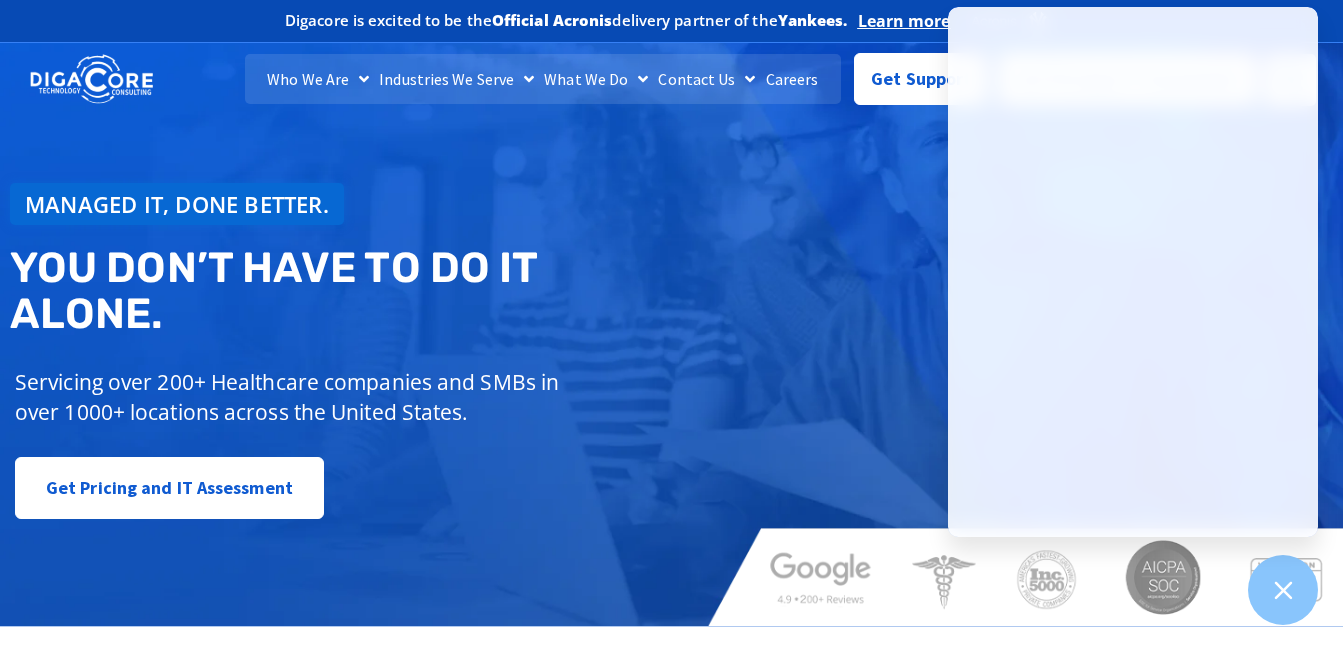 click on "Managed IT, done better." at bounding box center (177, 204) 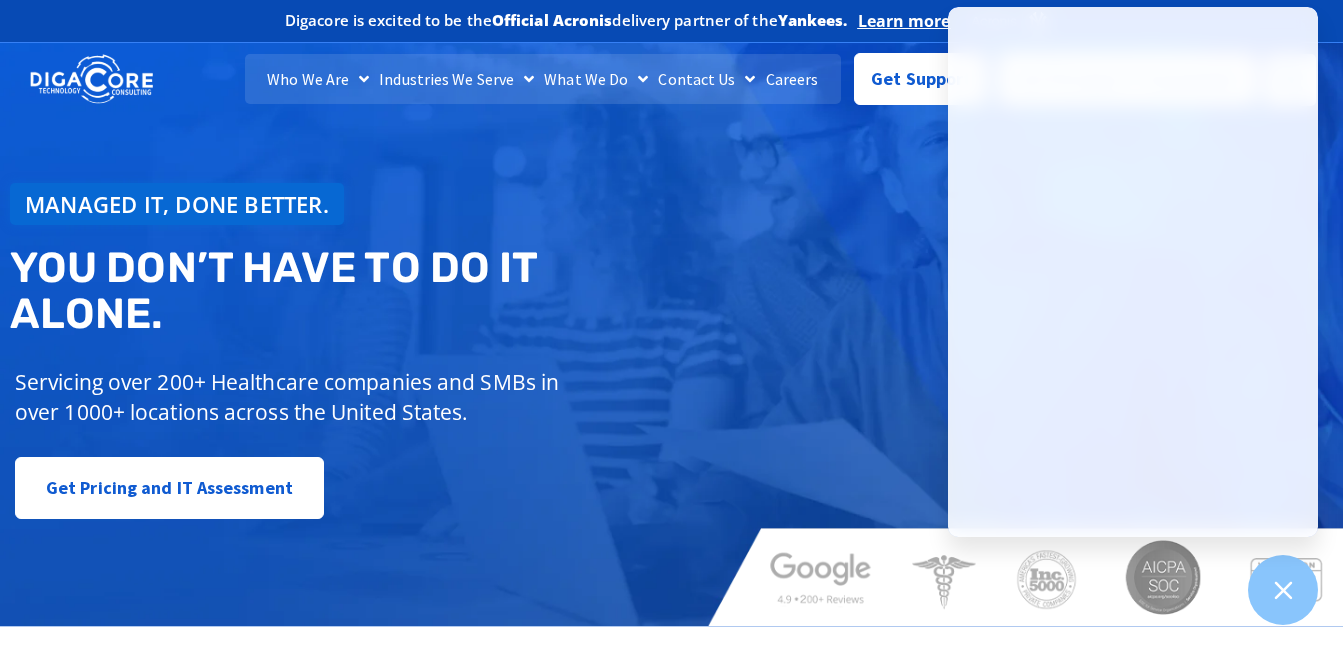 click on "Managed IT, done better." at bounding box center (177, 204) 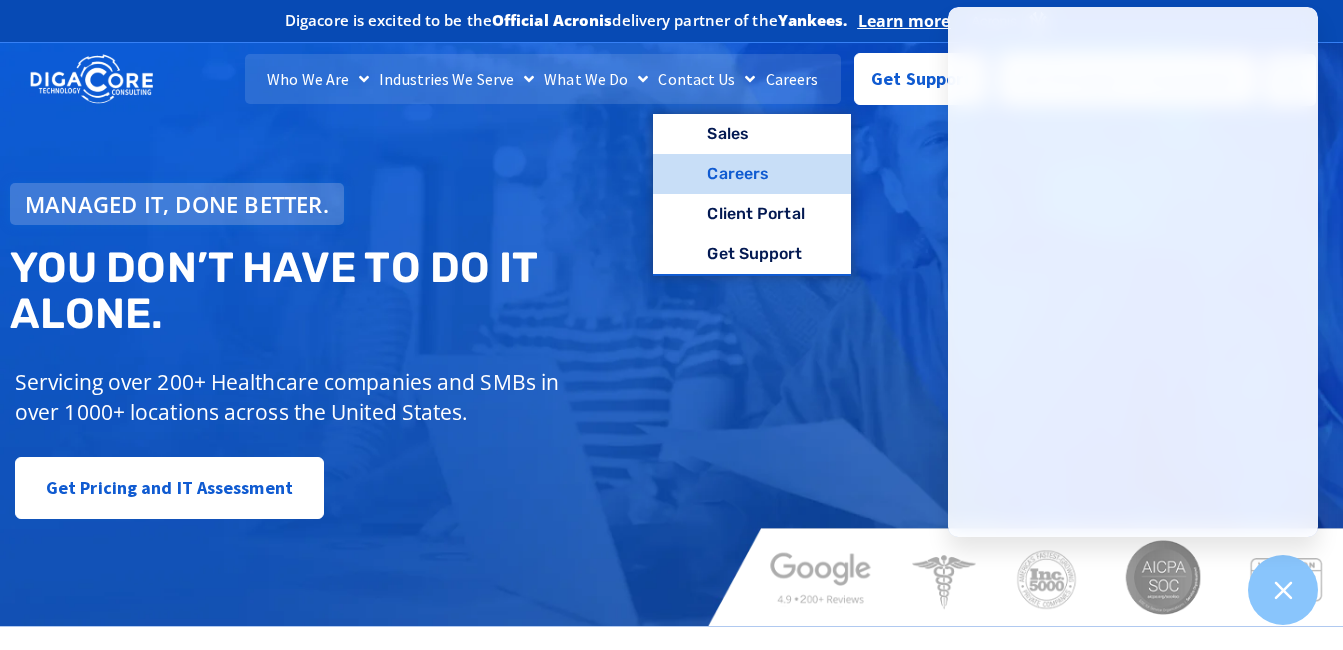 click on "Careers" 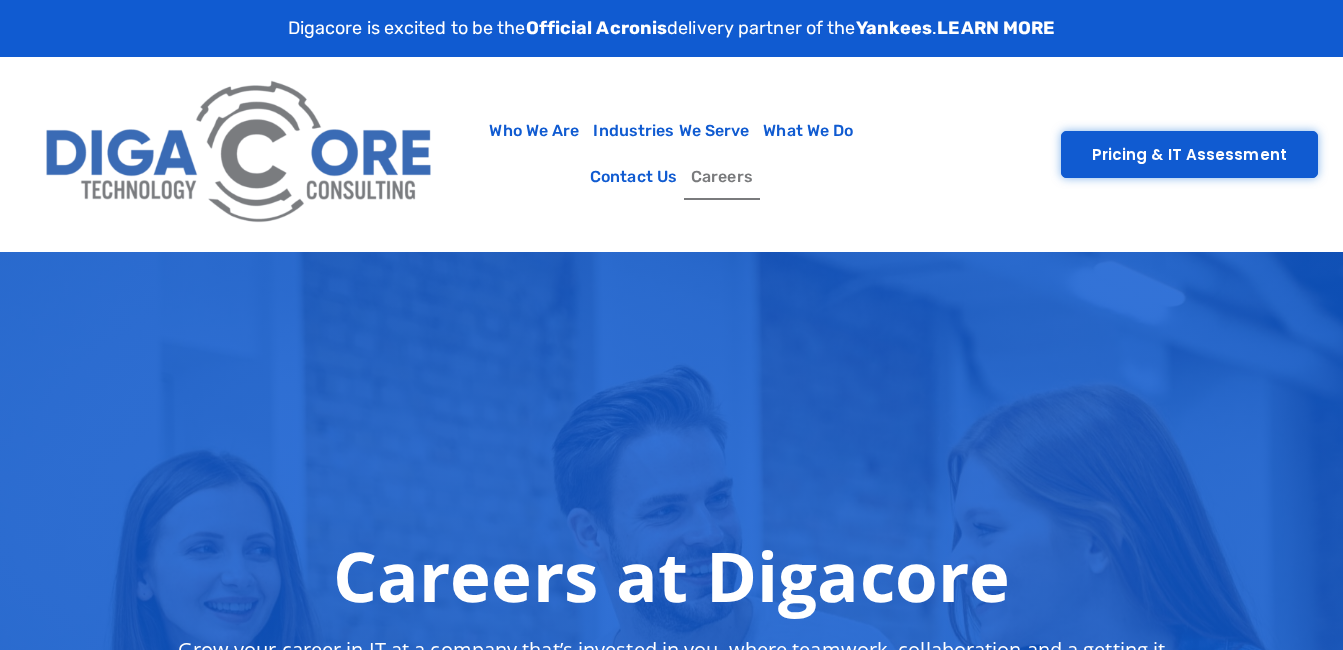 scroll, scrollTop: 0, scrollLeft: 0, axis: both 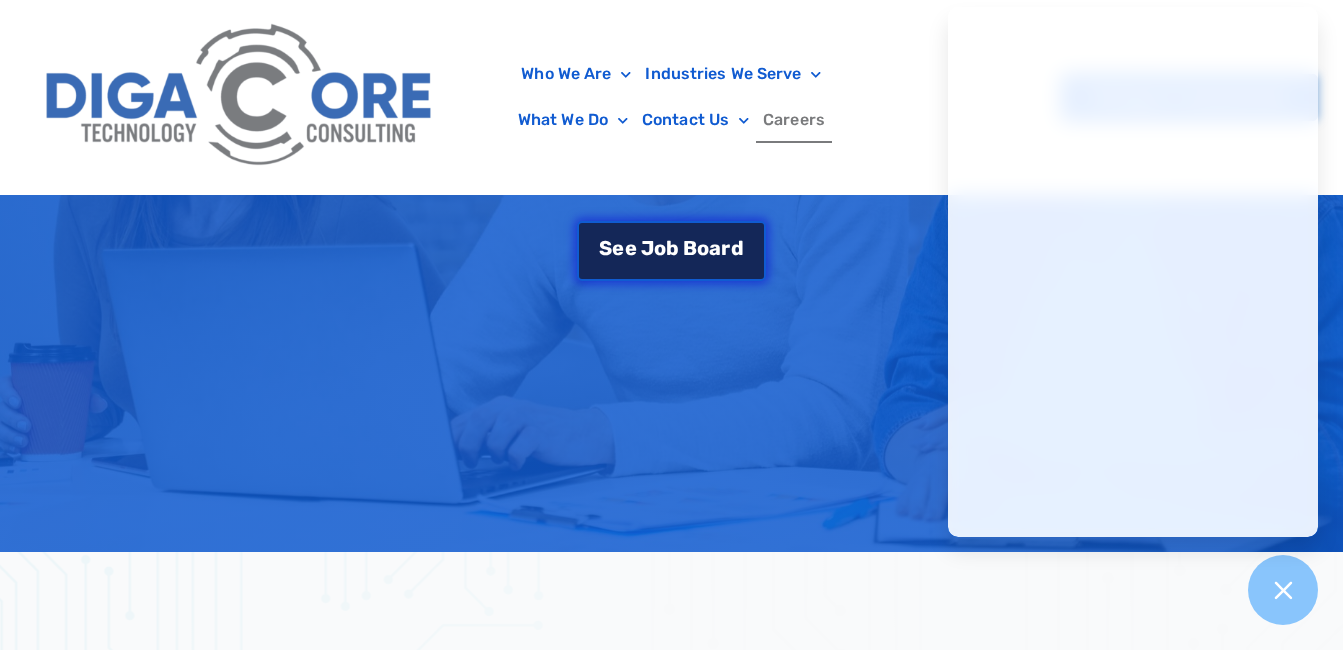 click on "S e e   J o b   B o a r d" at bounding box center (671, 251) 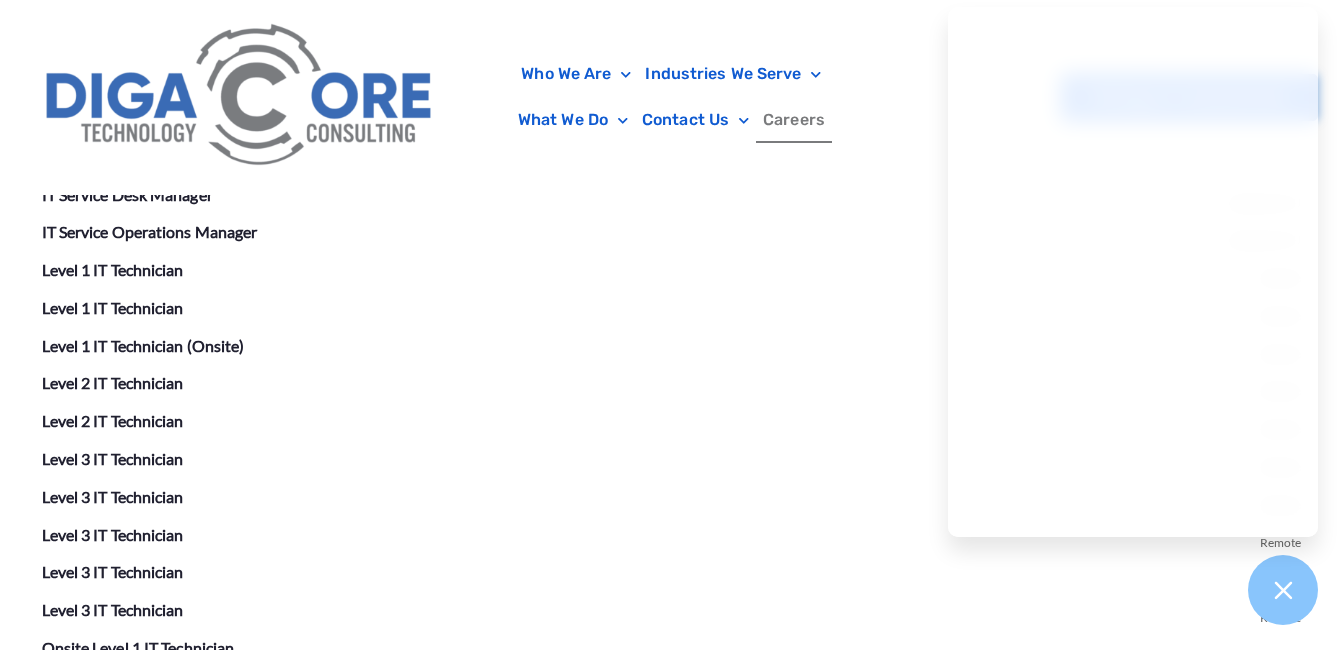 scroll, scrollTop: 3659, scrollLeft: 0, axis: vertical 